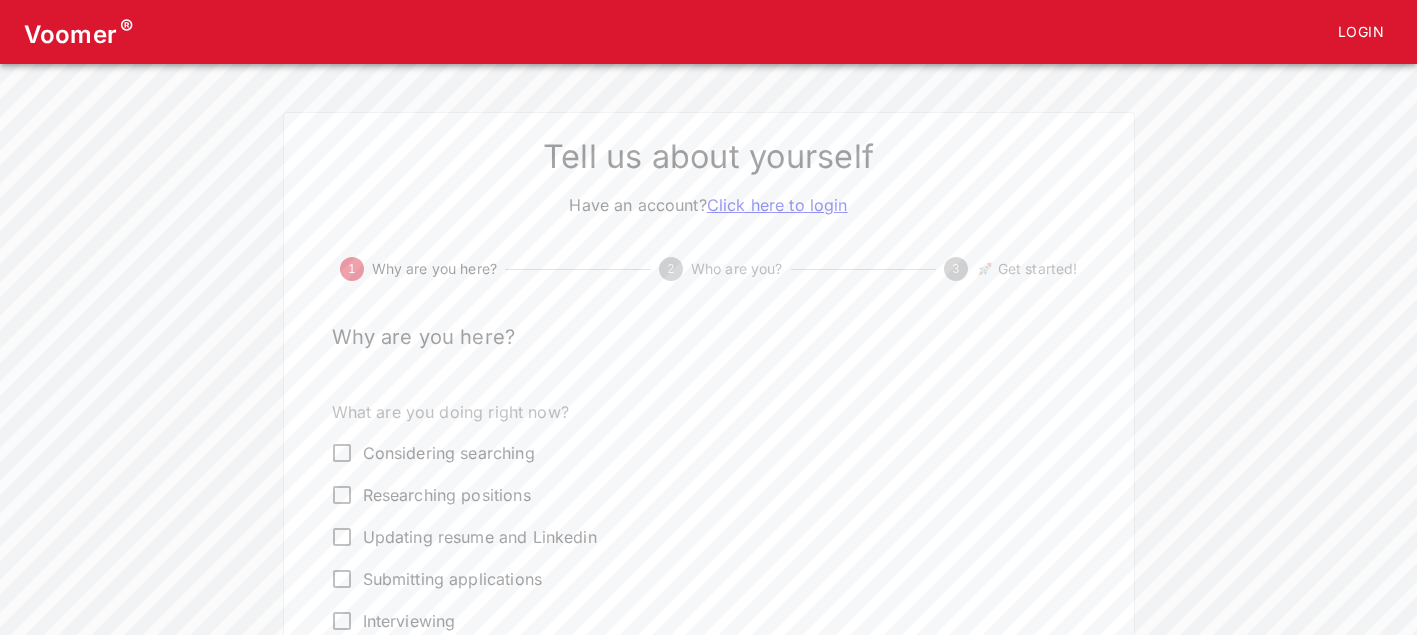 scroll, scrollTop: 0, scrollLeft: 0, axis: both 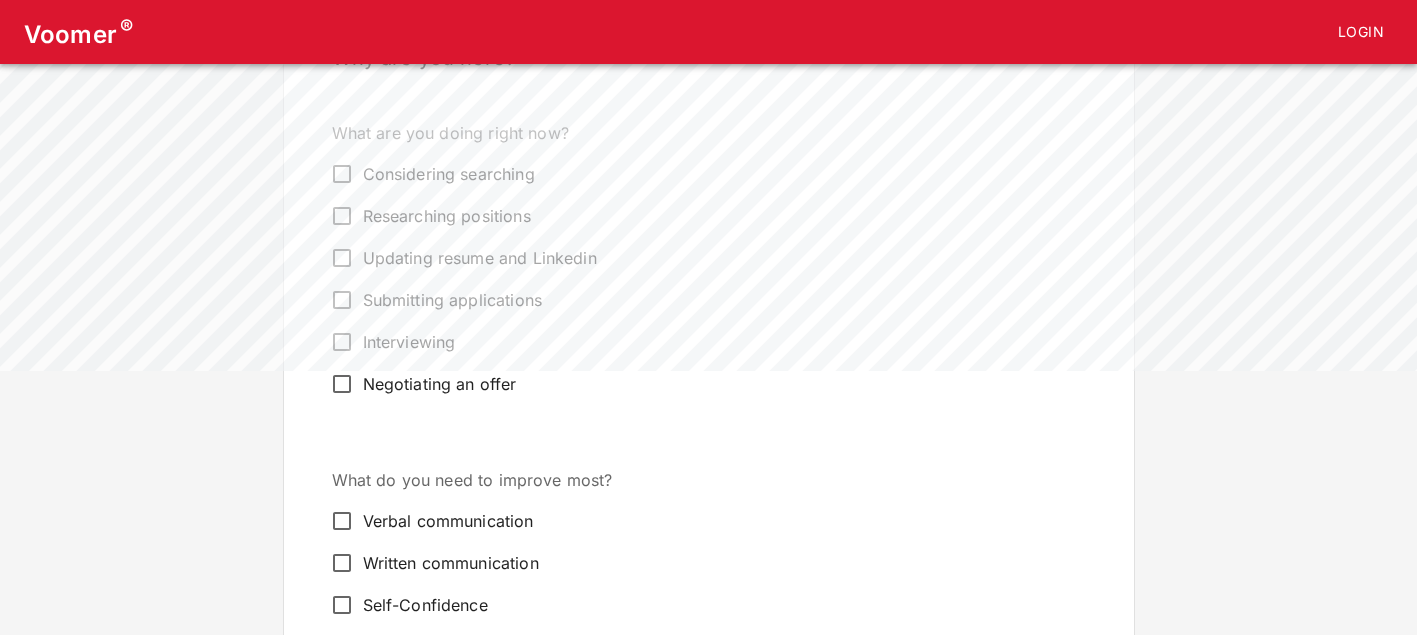 click on "What are you doing right now? Considering searching Researching positions Updating resume and Linkedin Submitting applications Interviewing Negotiating an offer" at bounding box center [709, 263] 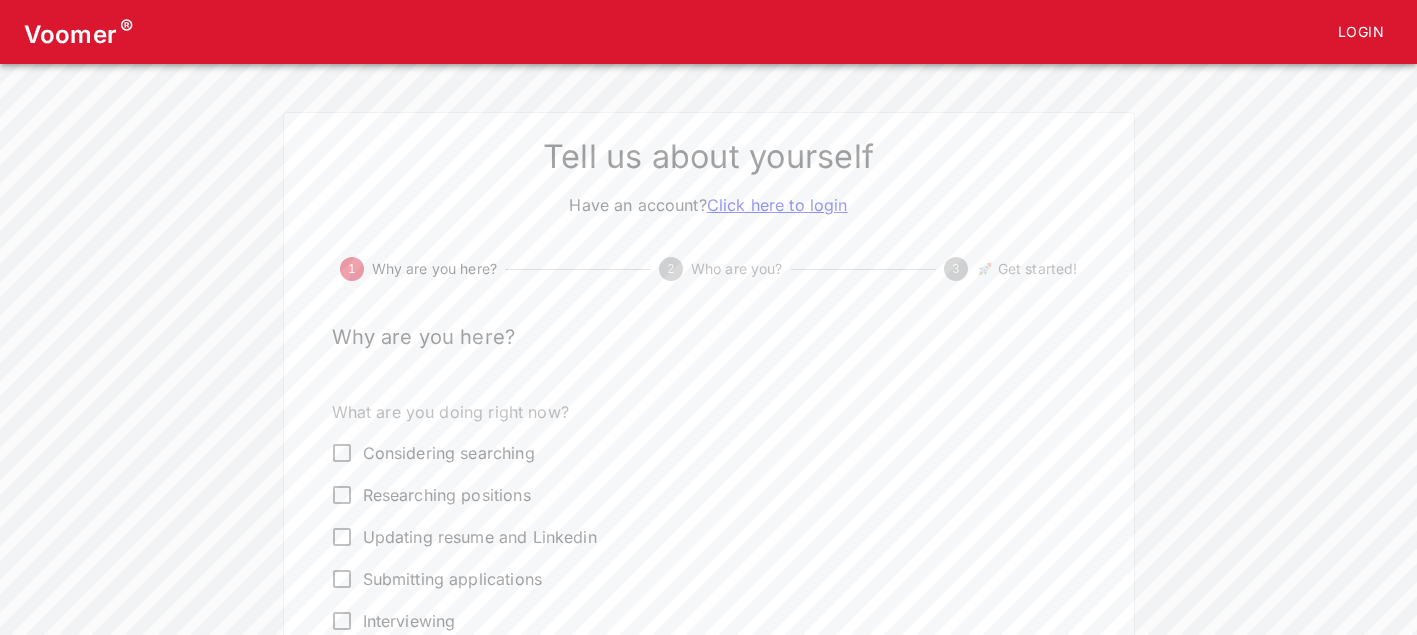 scroll, scrollTop: 0, scrollLeft: 0, axis: both 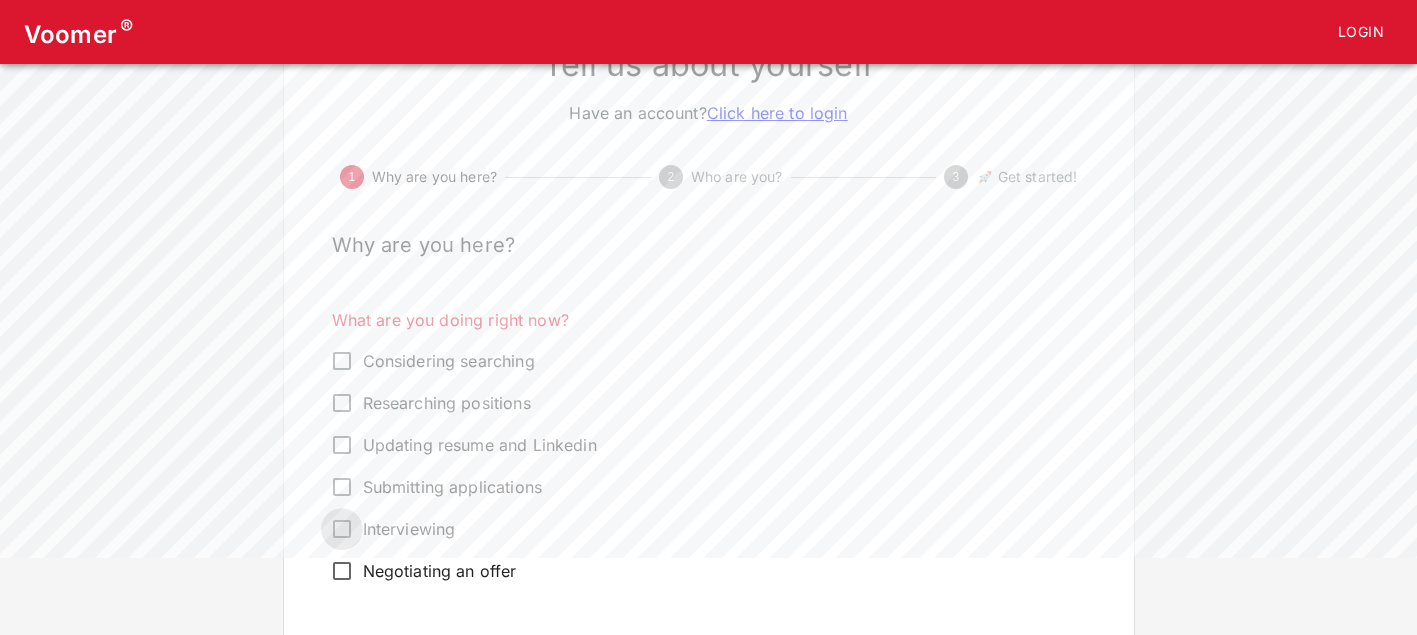 click on "Interviewing" at bounding box center (342, 361) 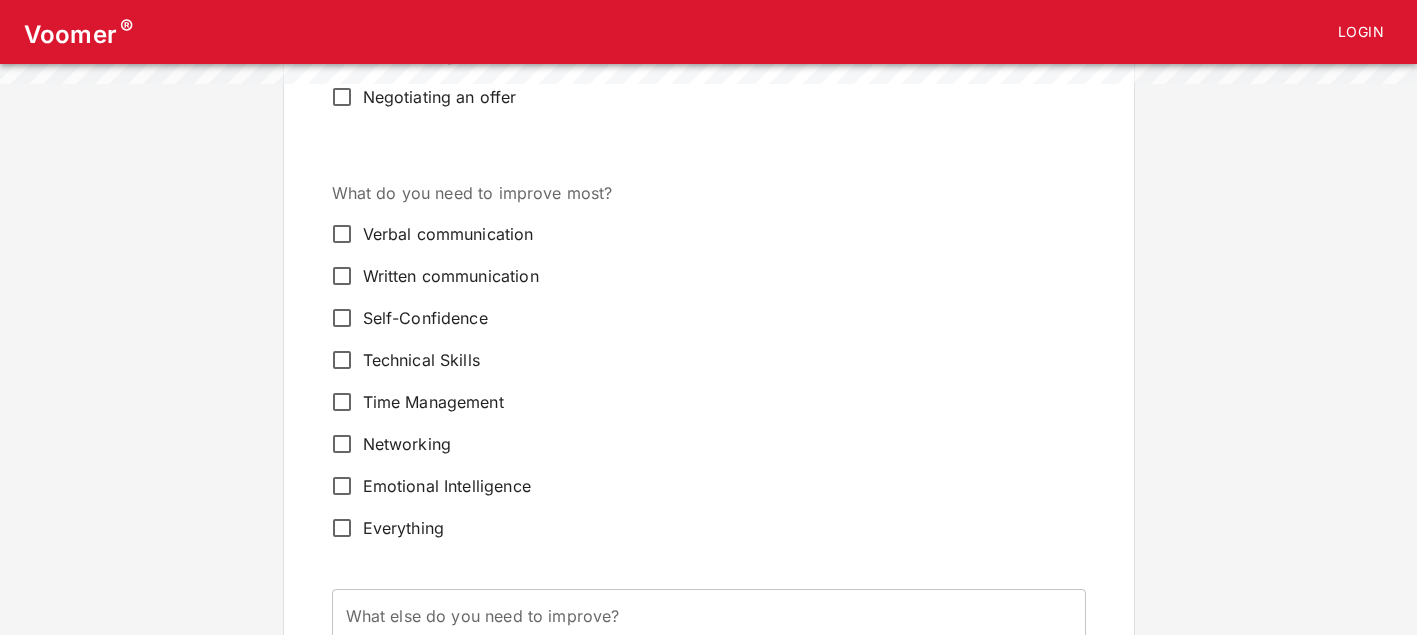 scroll, scrollTop: 568, scrollLeft: 0, axis: vertical 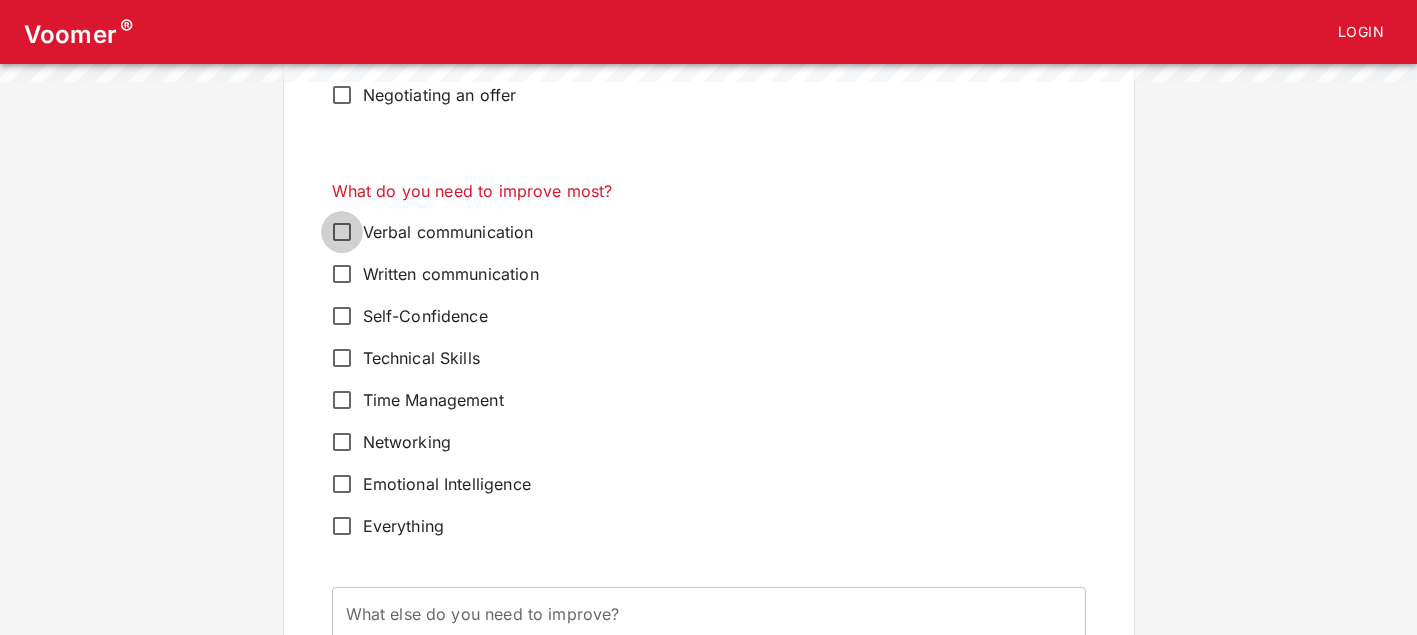 click on "Verbal communication" at bounding box center (342, 232) 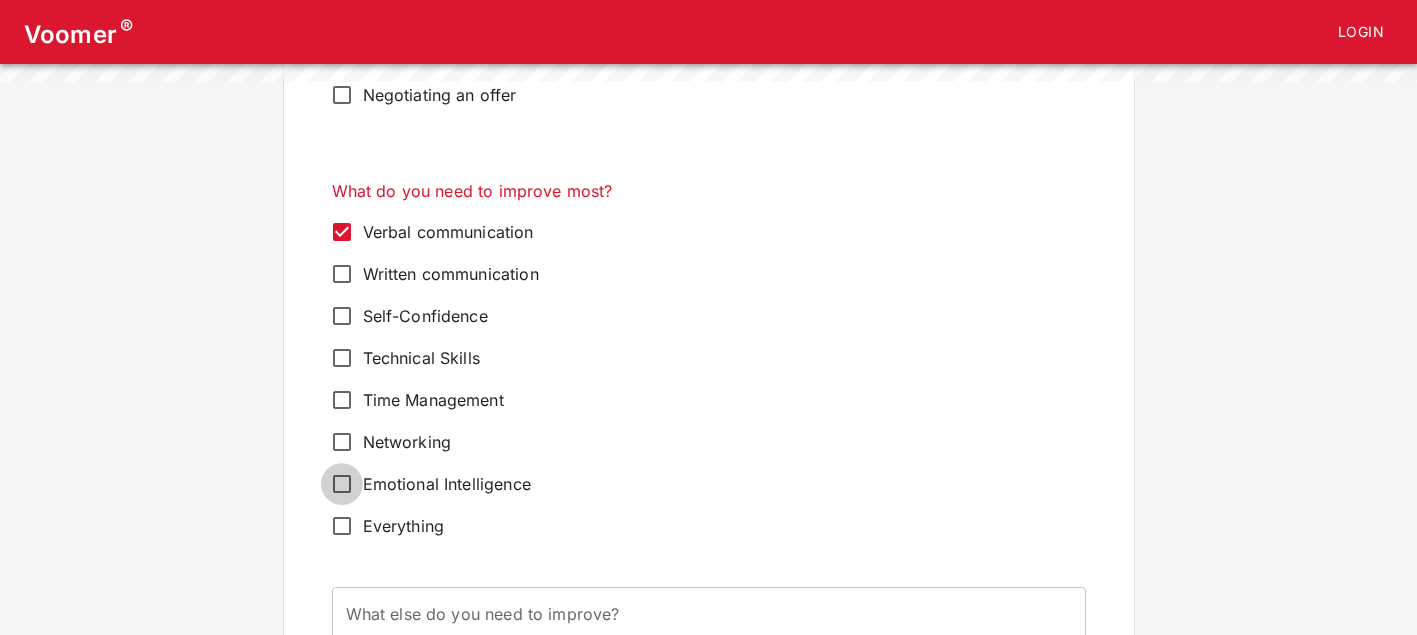 click on "Emotional Intelligence" at bounding box center (342, 232) 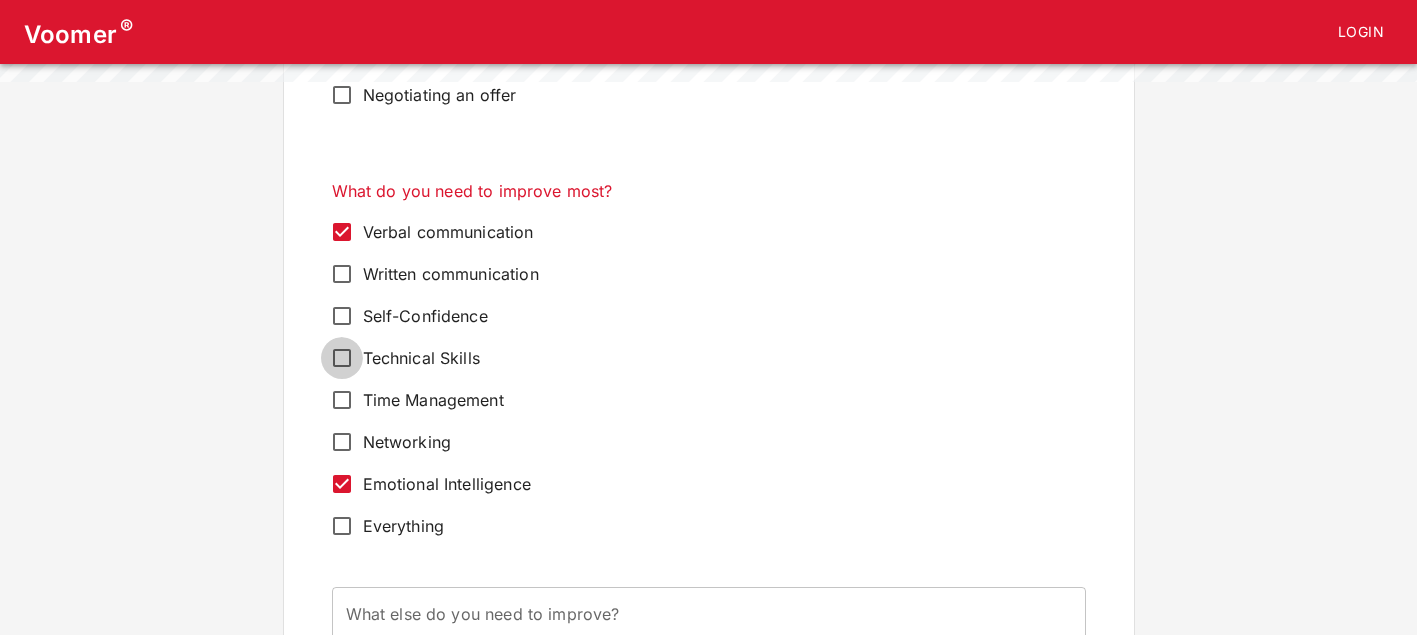 click on "Technical Skills" at bounding box center [342, 232] 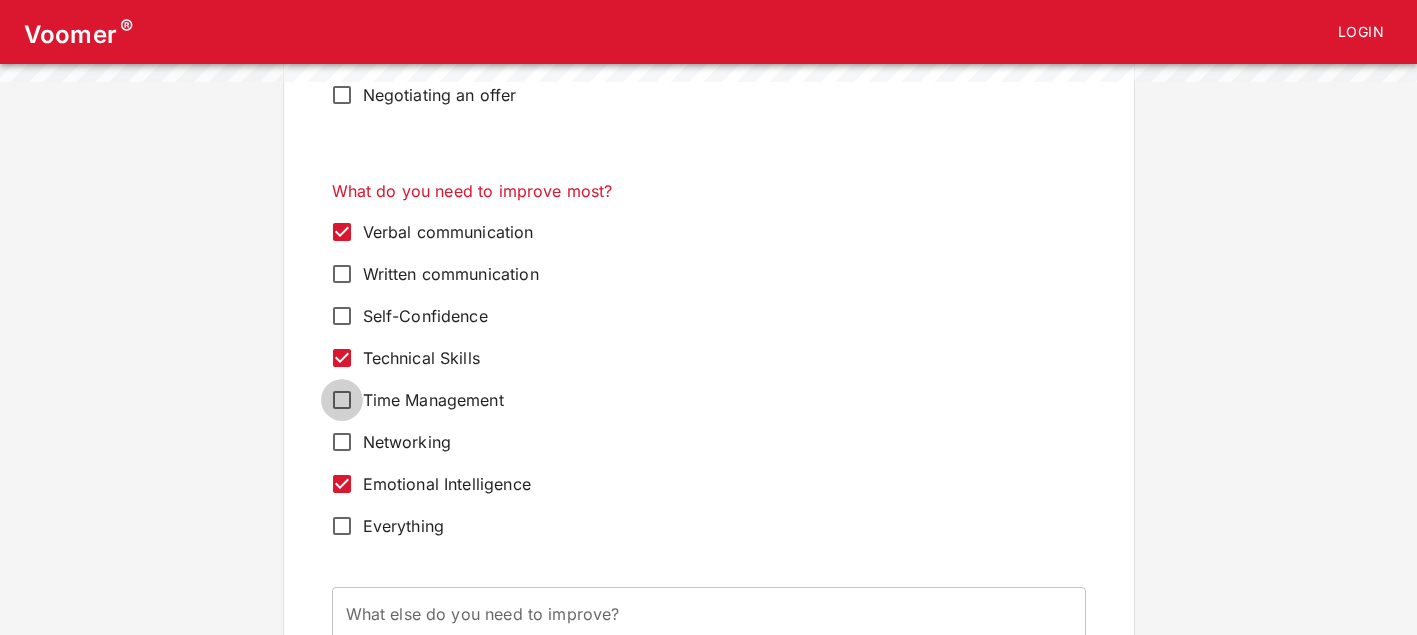 click on "Time Management" at bounding box center [342, 232] 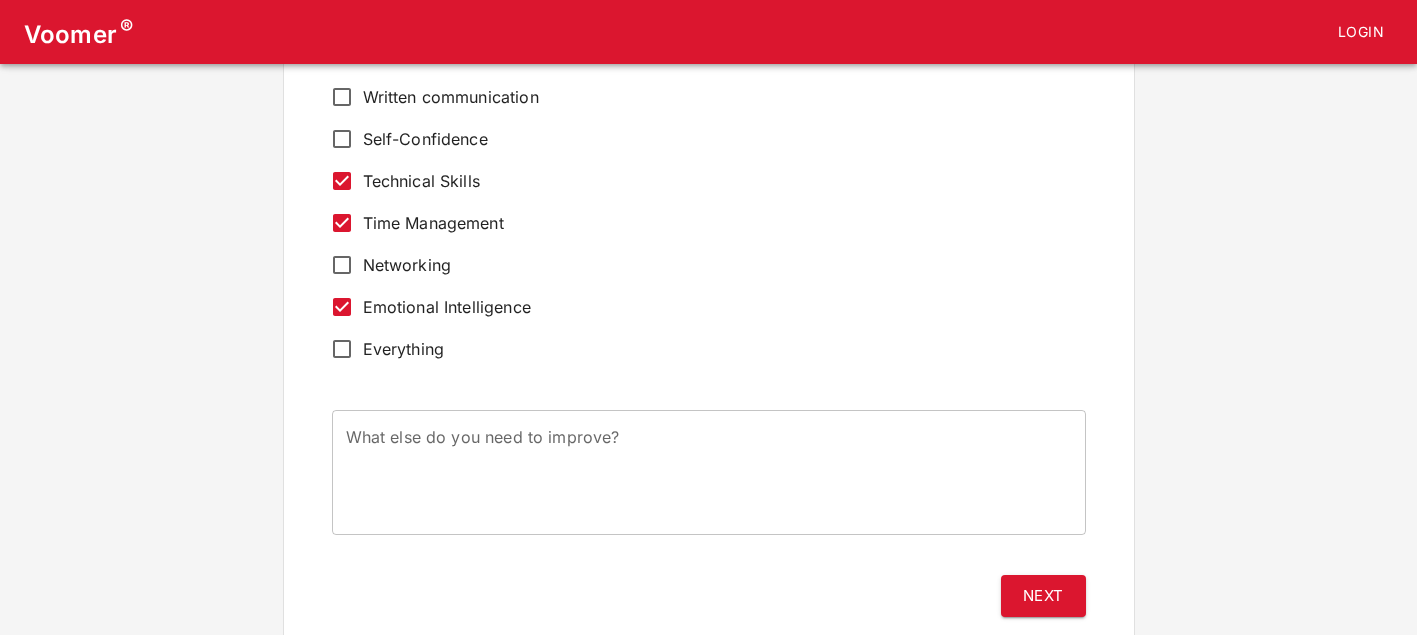 scroll, scrollTop: 777, scrollLeft: 0, axis: vertical 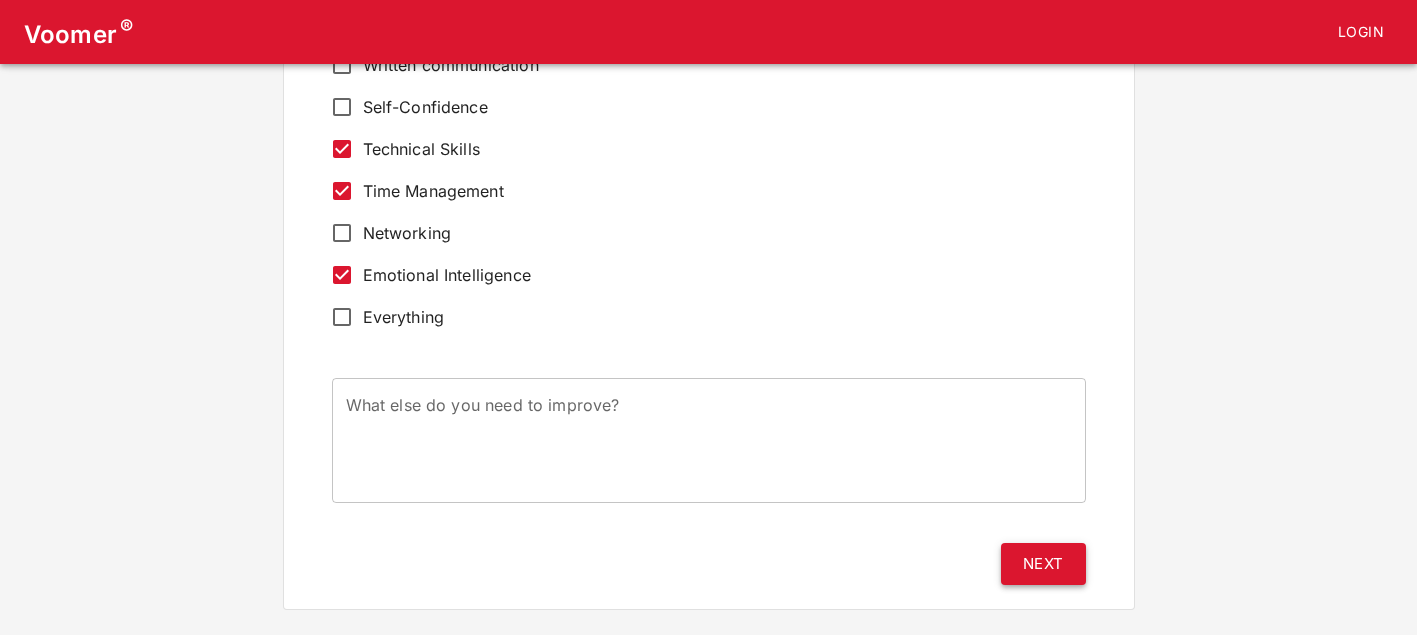 click on "Next" at bounding box center [1043, 564] 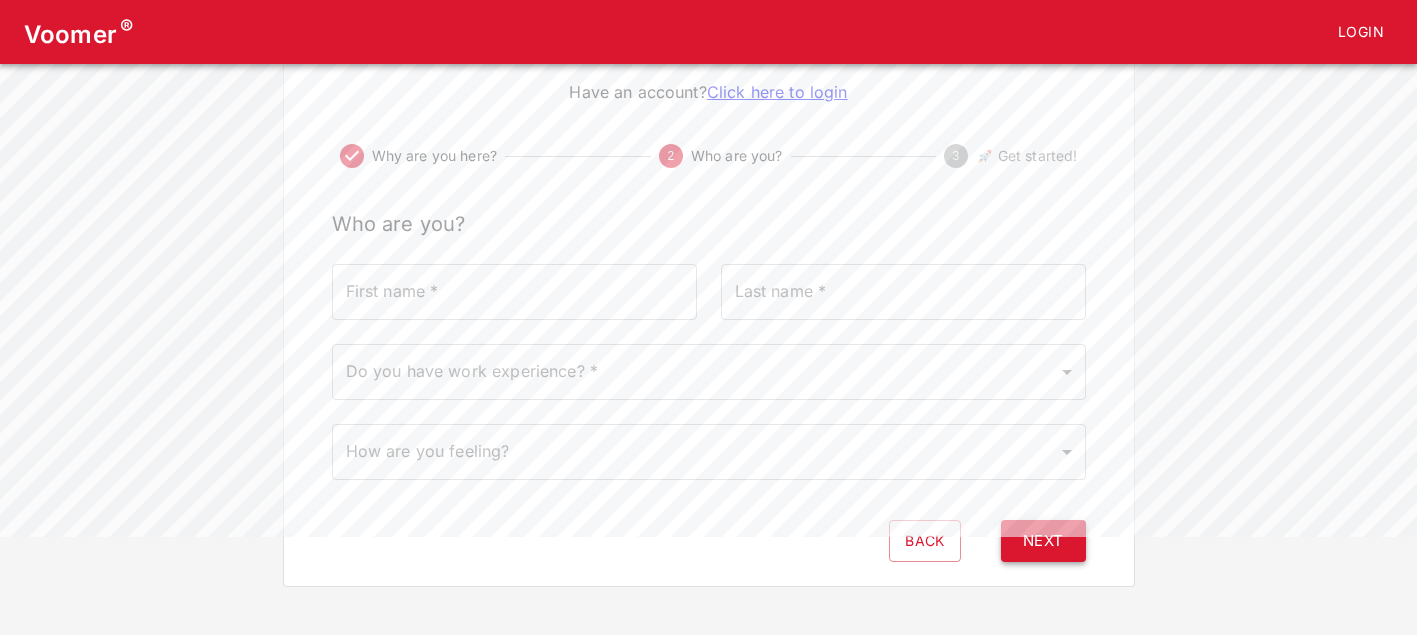 scroll, scrollTop: 0, scrollLeft: 0, axis: both 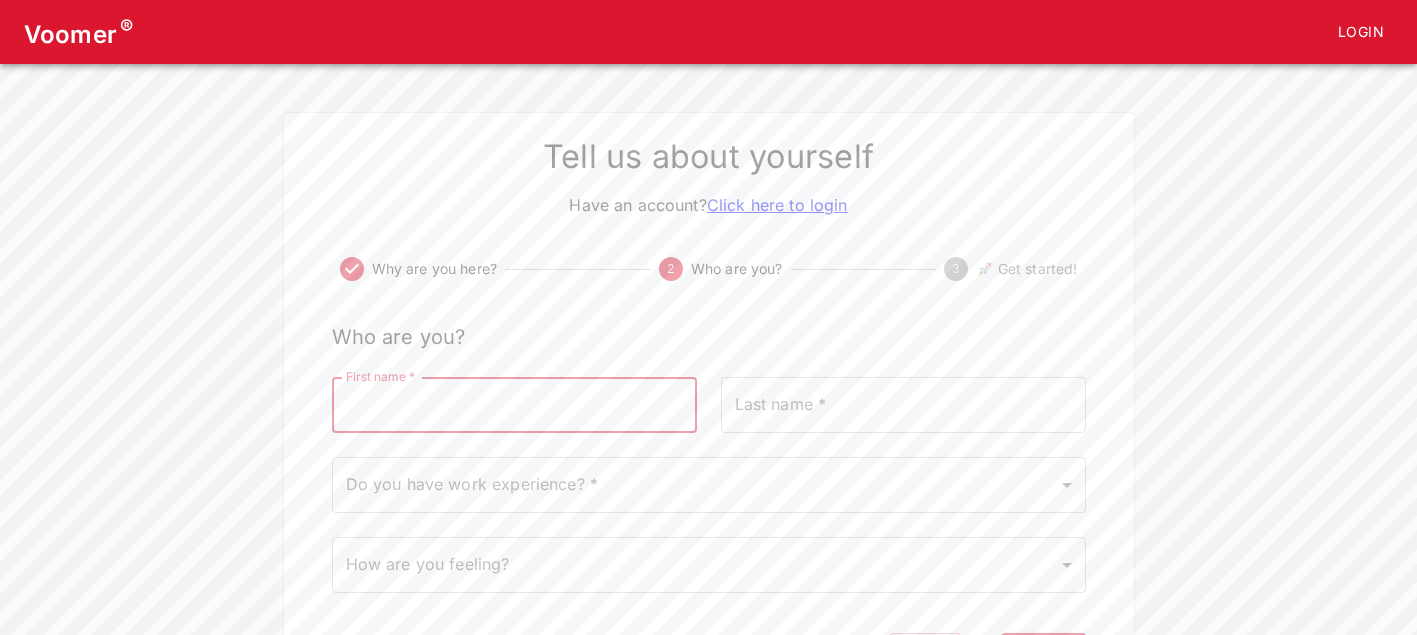 click on "First name *" at bounding box center [514, 405] 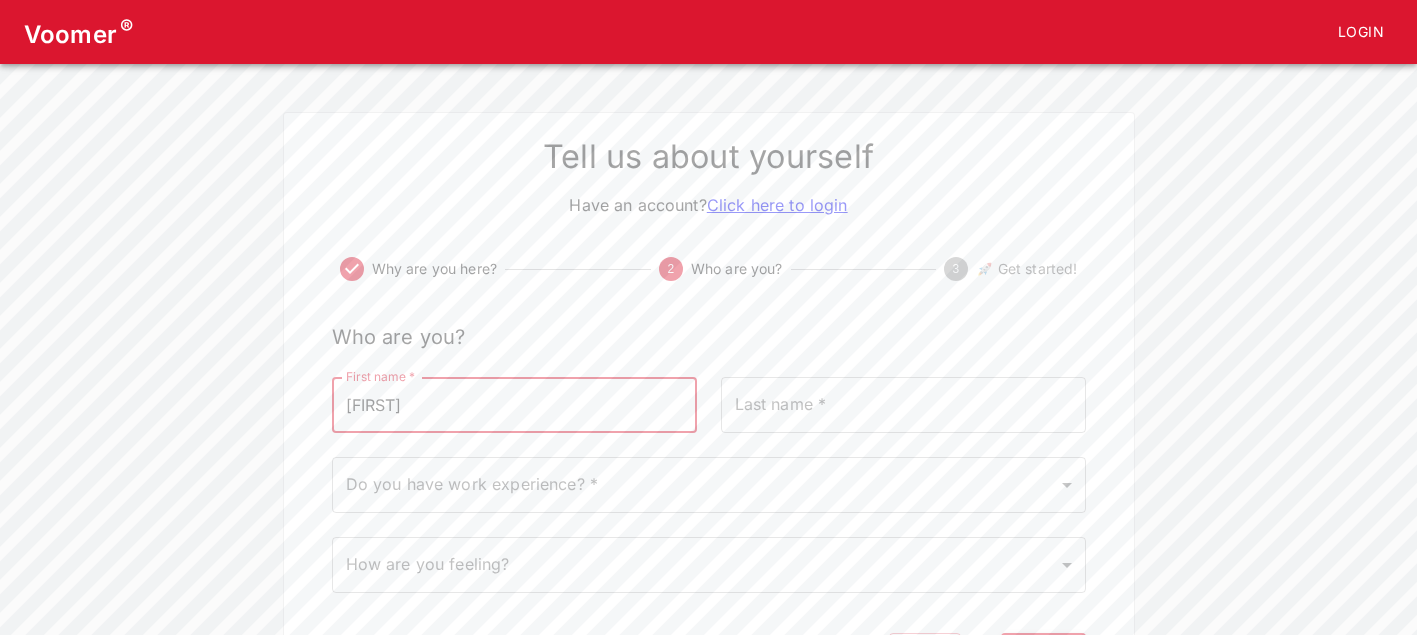 type on "[FIRST]" 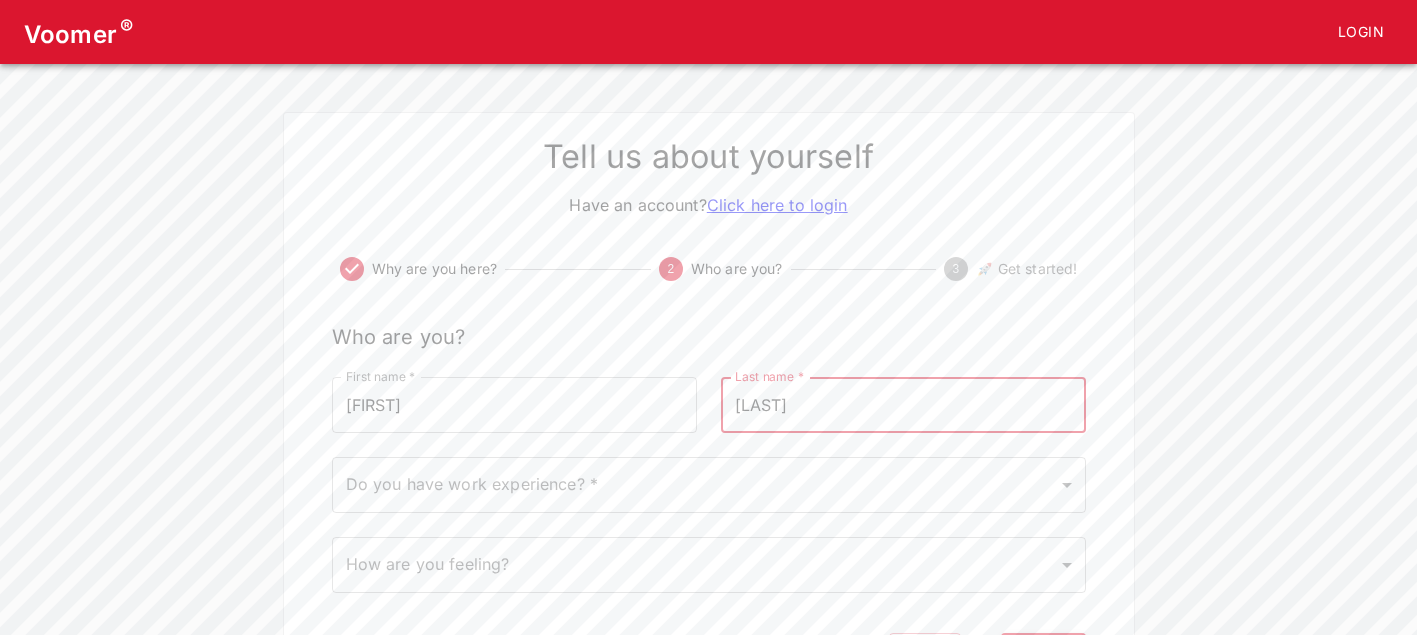 type on "[LAST]" 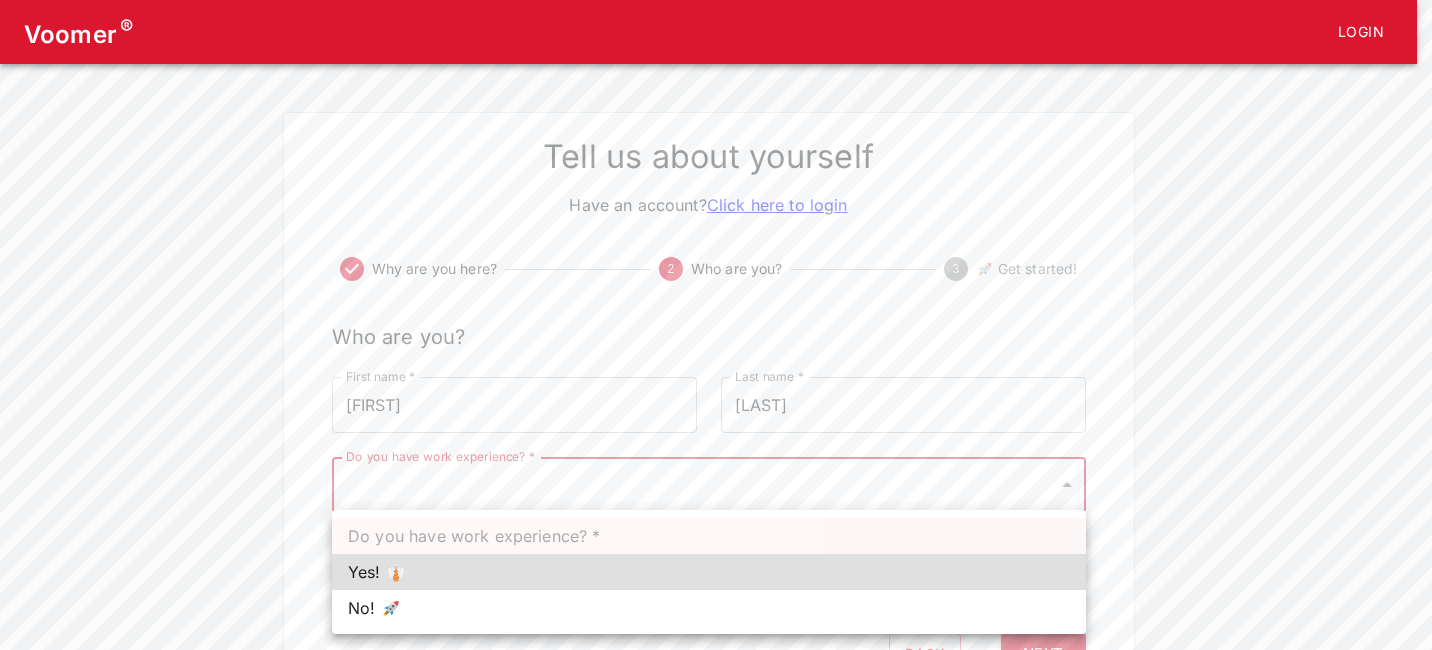 click on "Voomer ® Login Tell us about yourself Have an account?  Click here to login Why are you here? 2 Who are you? 3 🚀 Get started! Who are you? First name * [FIRST] First name * Last name * [LAST] Last name * Do you have work experience? * ​ Do you have work experience? * How are you feeling? ​ How are you feeling? Back Next Do you have work experience? * Yes! 👔 No! 🚀" at bounding box center (716, 350) 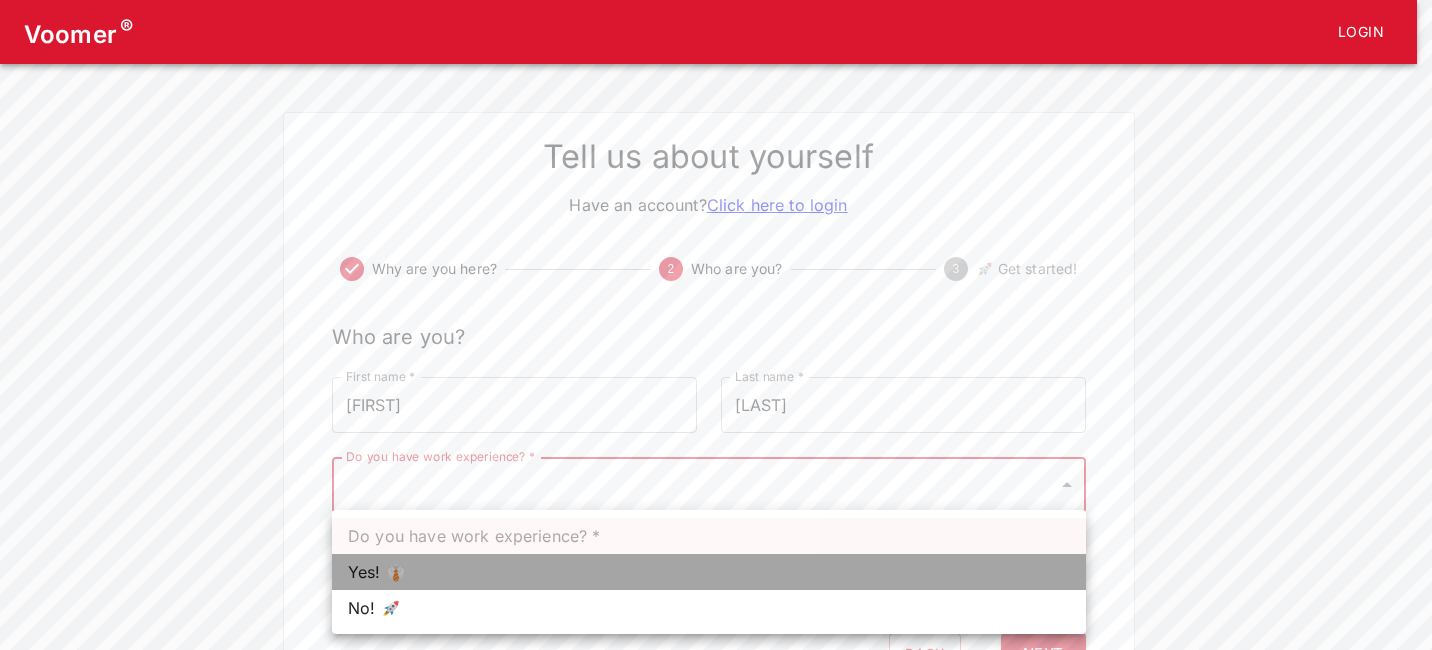 click on "Yes! 👔" at bounding box center (709, 572) 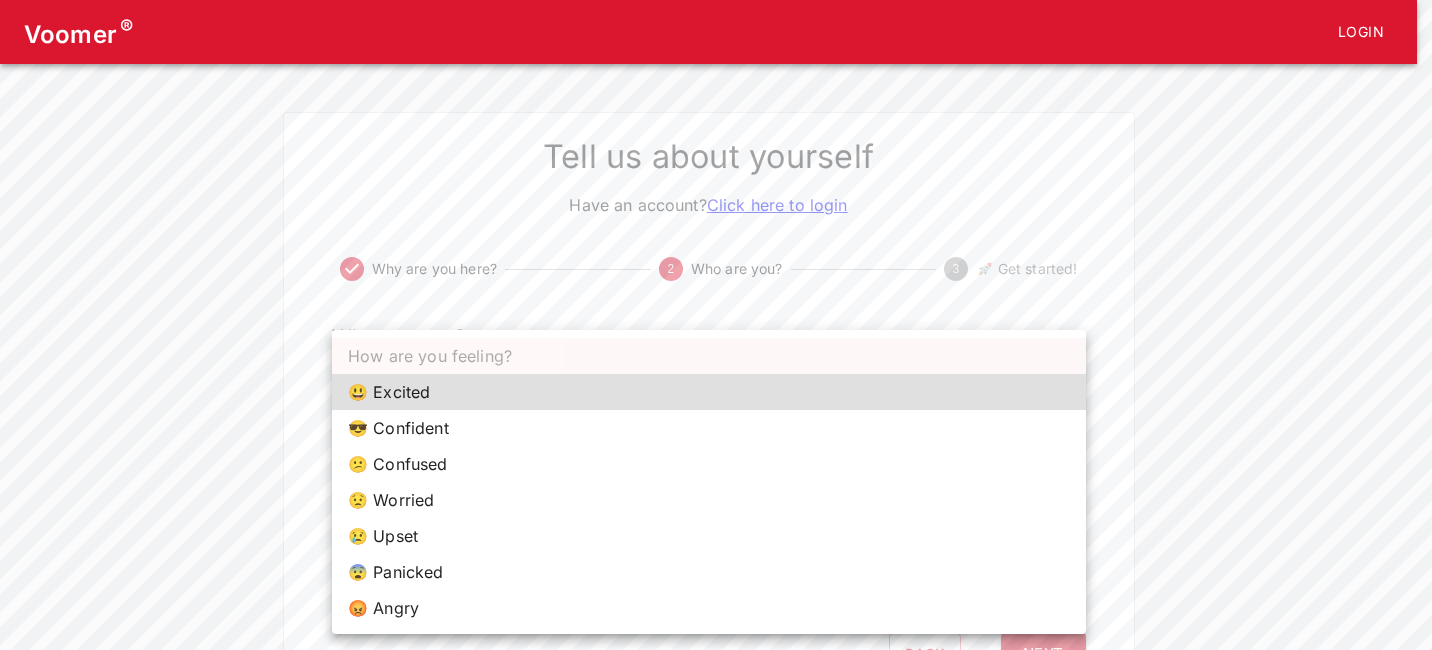click on "Voomer ® Login Tell us about yourself Have an account?  Click here to login Why are you here? 2 Who are you? 3 🚀 Get started! Who are you? First name * [FIRST] First name * Last name * [LAST] Last name * Do you have work experience? * Yes! 👔 1 Do you have work experience? * How are you feeling? ​ How are you feeling? Back Next How are you feeling? 😃 Excited 😎 Confident 😕 Confused 😟 Worried 😢 Upset 😨 Panicked 😡 Angry" at bounding box center [716, 350] 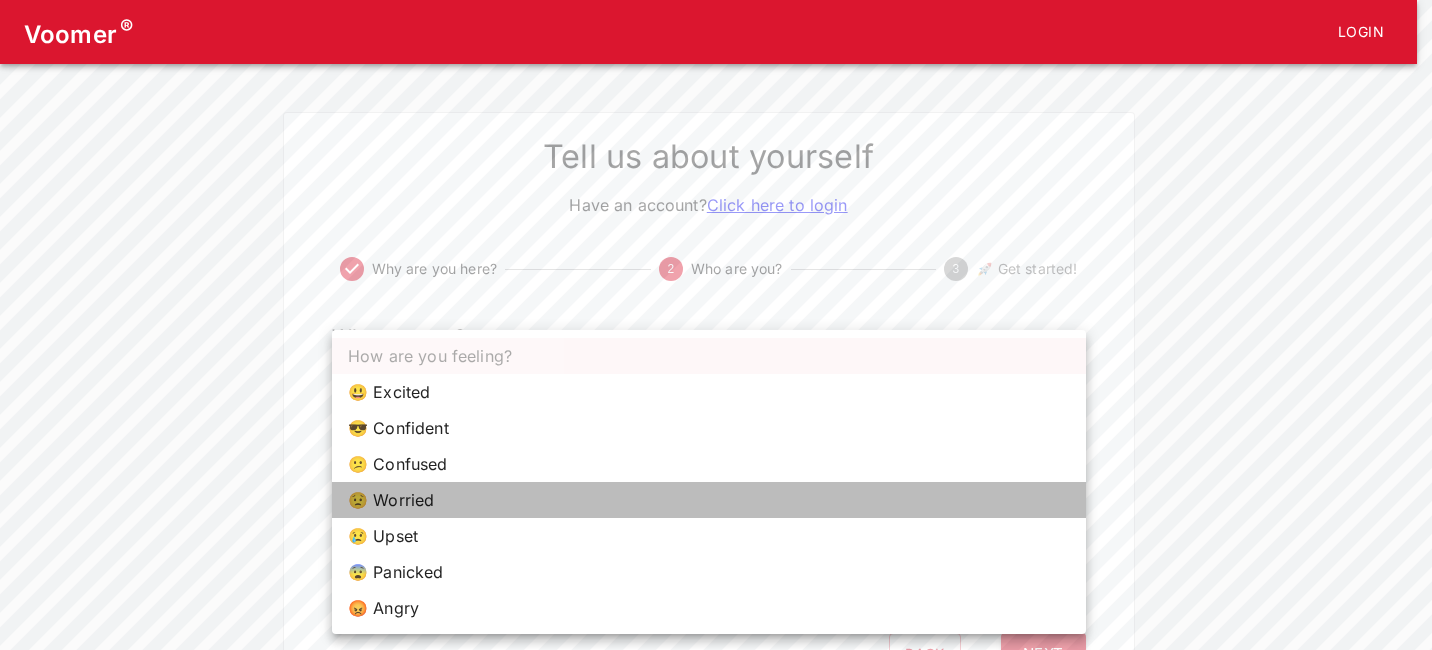 click on "😟 Worried" at bounding box center (709, 500) 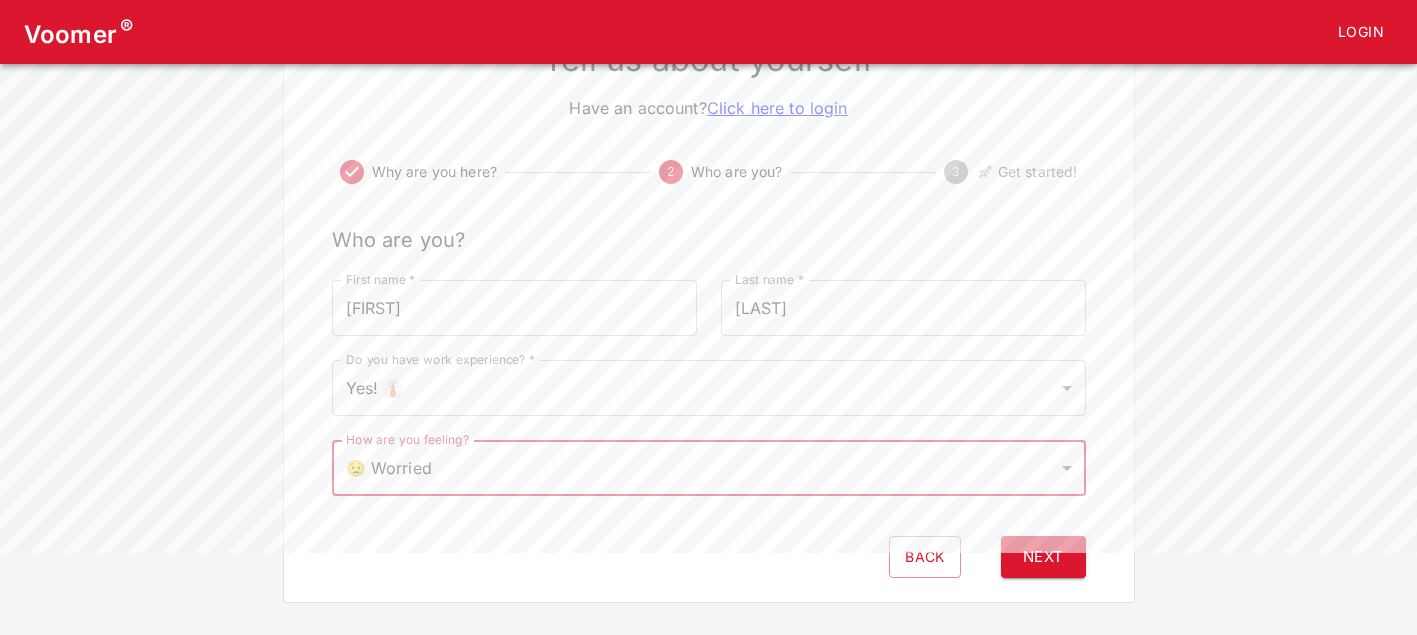 scroll, scrollTop: 113, scrollLeft: 0, axis: vertical 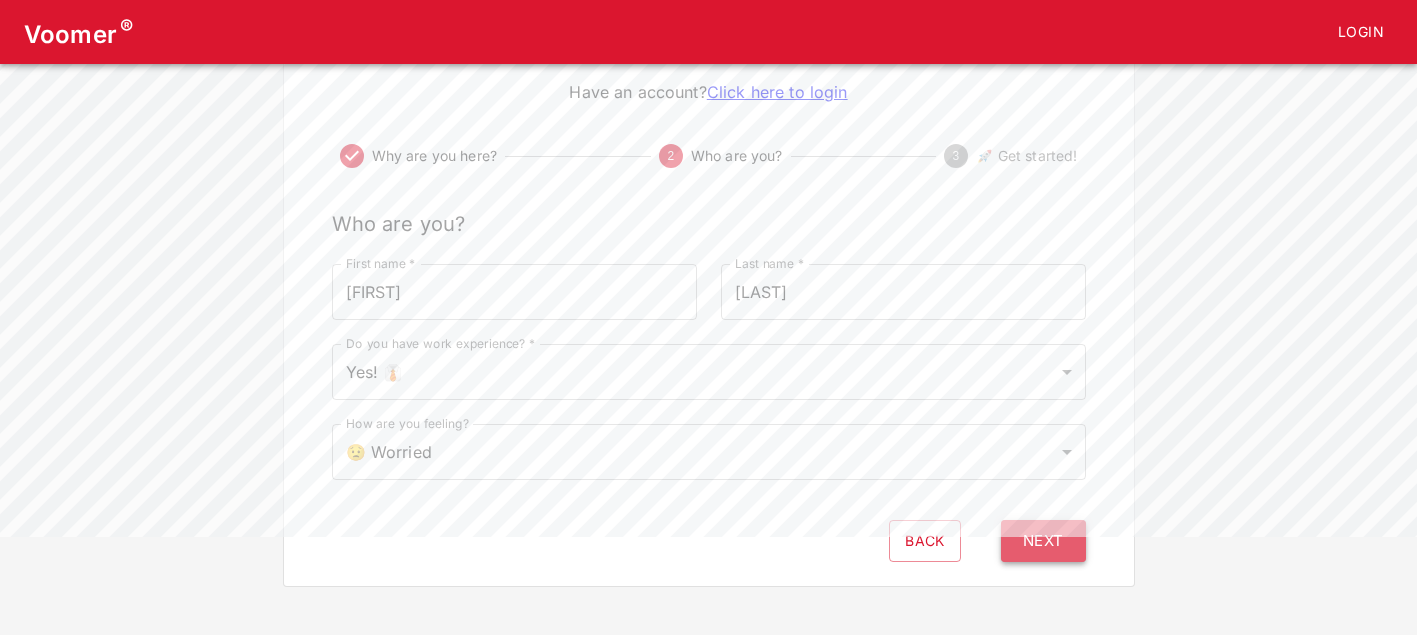 click on "Next" at bounding box center (1043, 541) 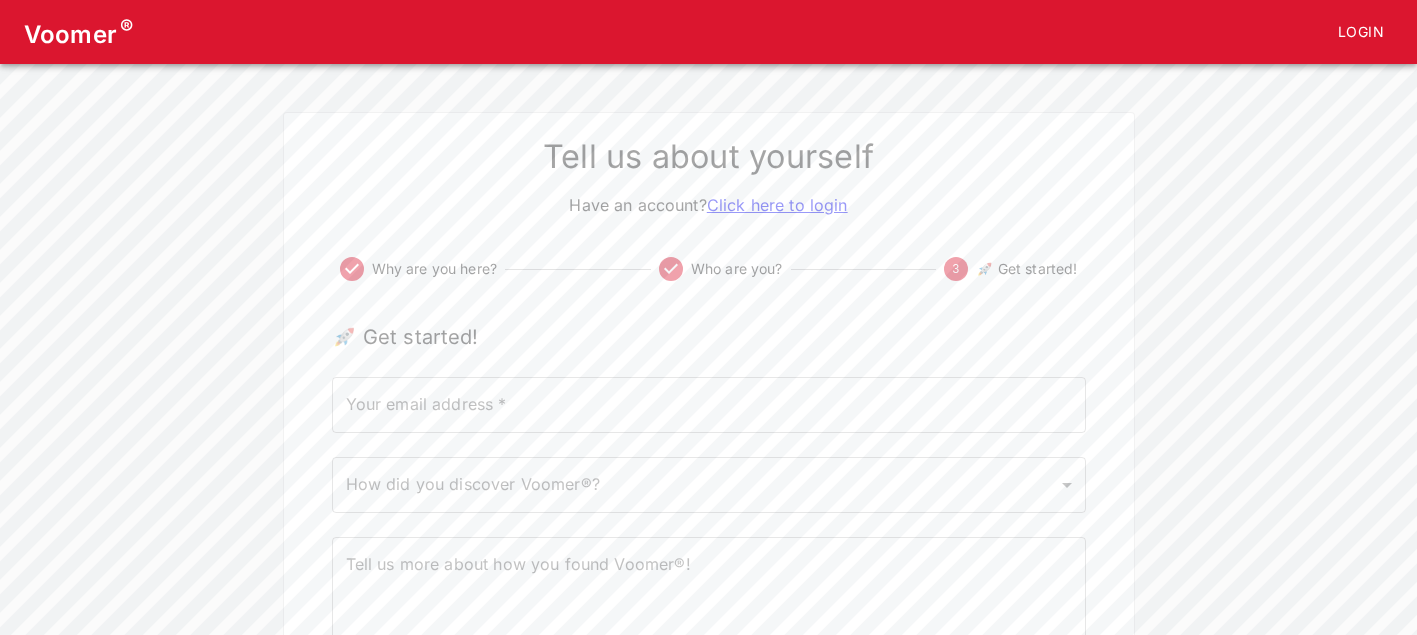 click on "Your email address *" at bounding box center (709, 405) 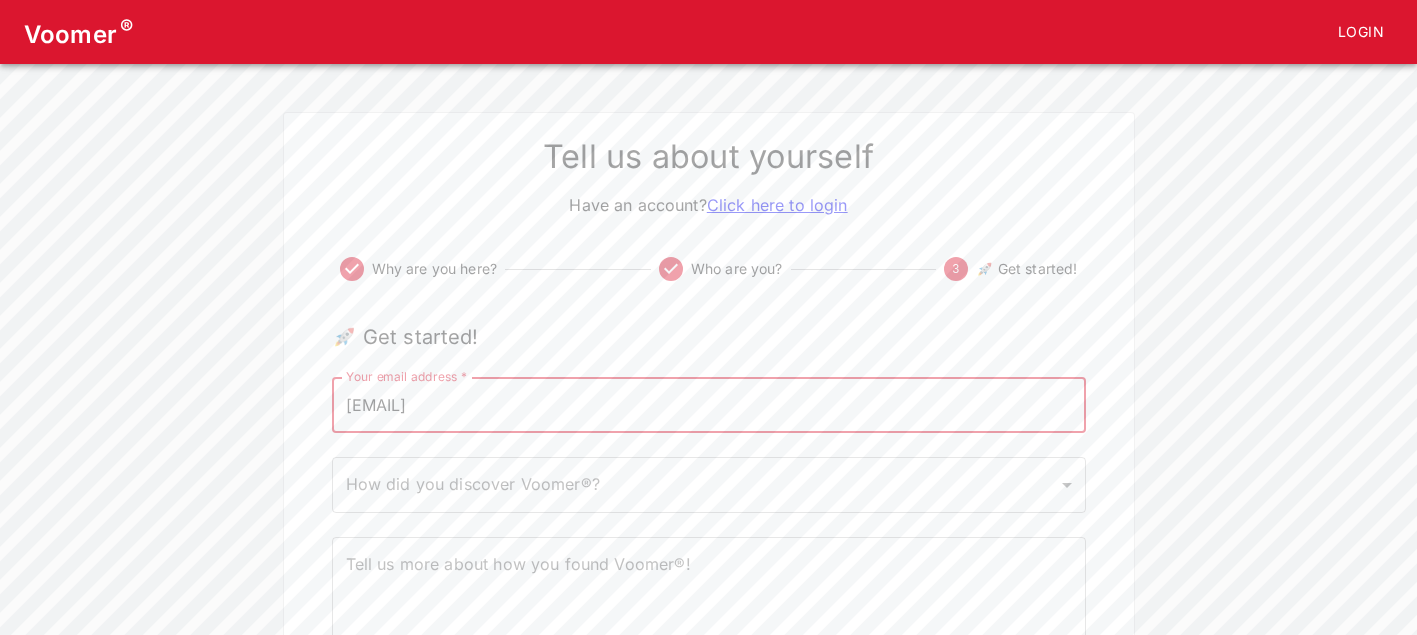 type on "[EMAIL]" 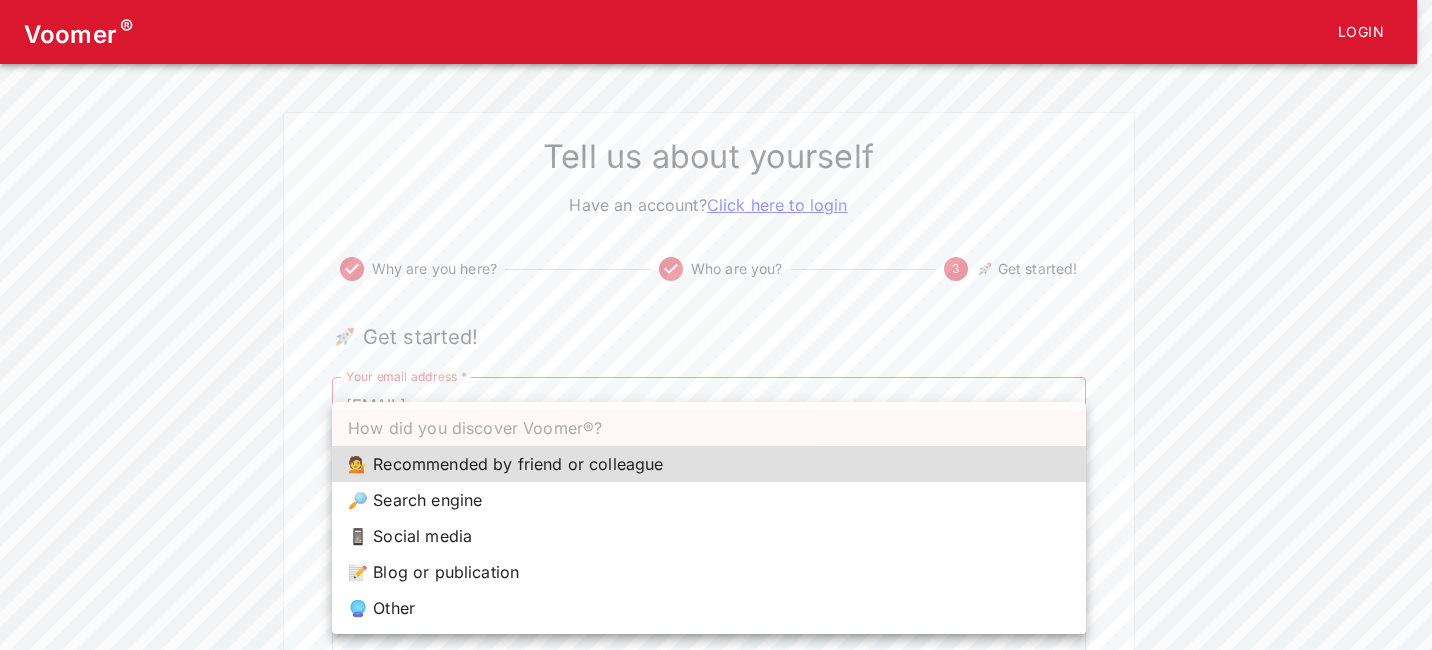 click on "Voomer ® Login Tell us about yourself Have an account?  Click here to login Why are you here? Who are you? 3 🚀 Get started! 🚀 Get started! Your email address * [EMAIL] Your email address * Doesn't look like an email address yet... How did you discover Voomer®? ​ How did you discover Voomer®? Tell us more about how you found Voomer®! x Tell us more about how you found Voomer®! Back Click to Start How did you discover Voomer®? 💁 Recommended by friend or colleague 🔎 Search engine 📱 Social media 📝 Blog or publication 🔮 Other" at bounding box center [716, 396] 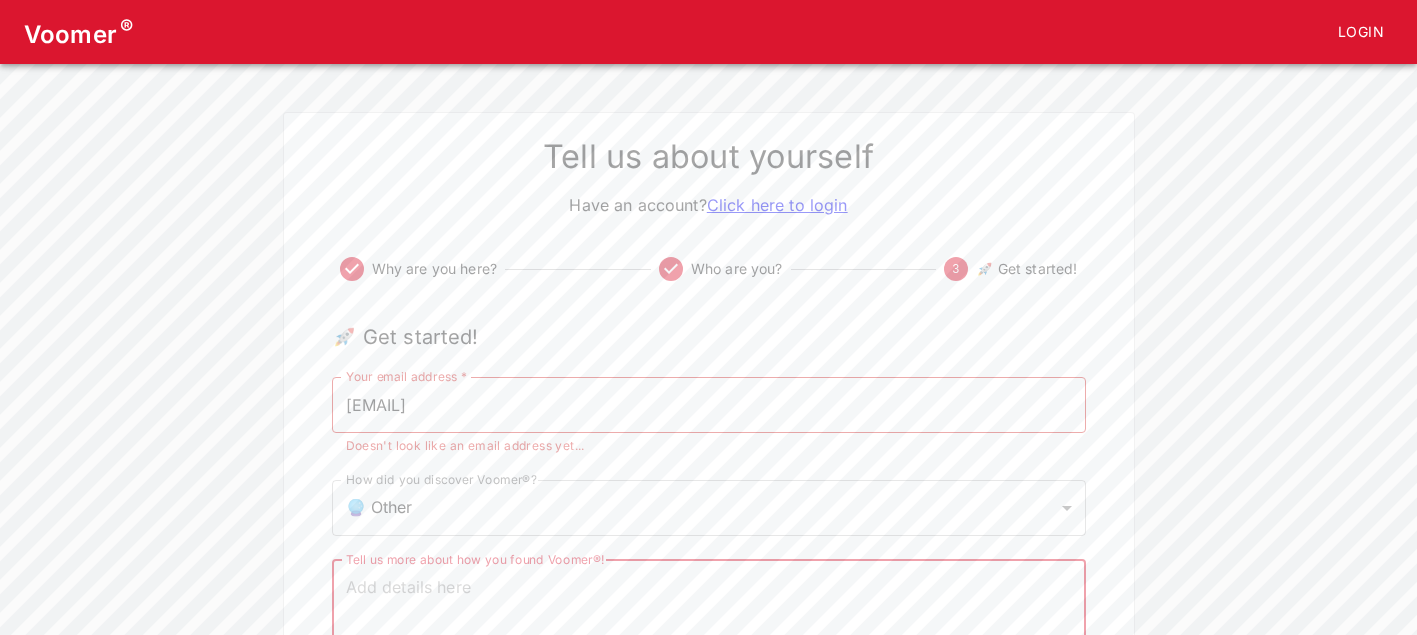 click on "Tell us more about how you found Voomer®!" at bounding box center (709, 622) 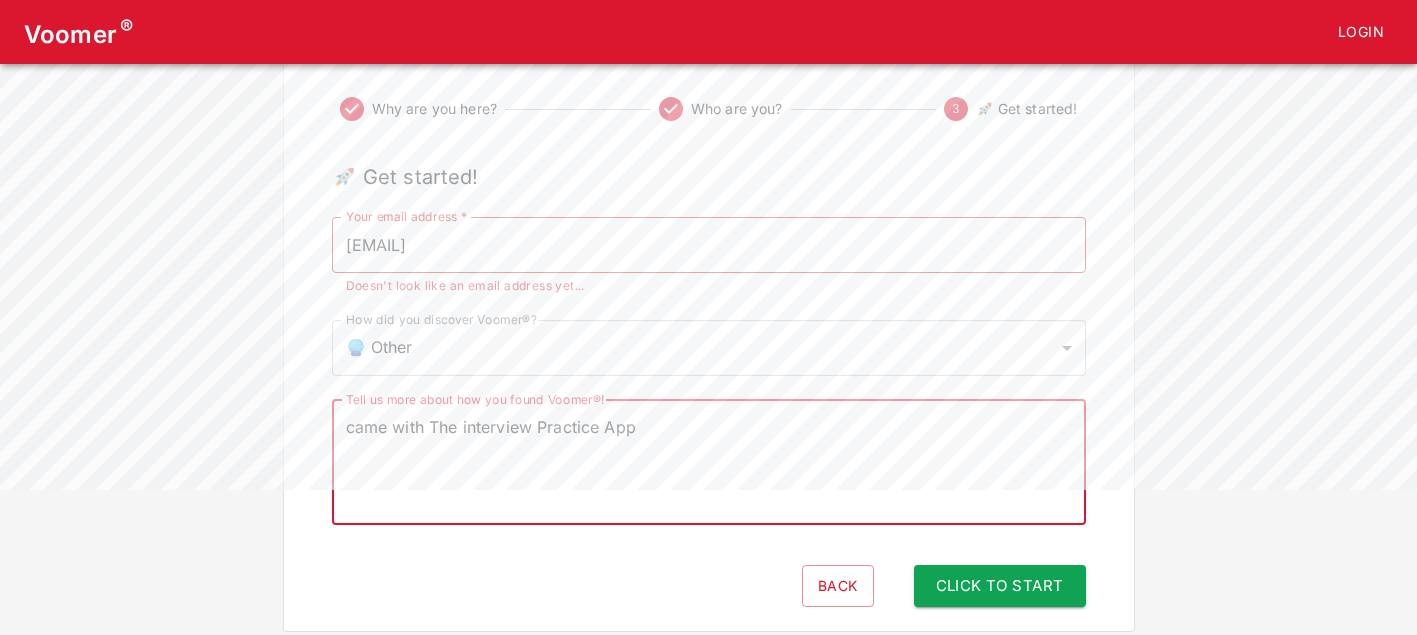 scroll, scrollTop: 205, scrollLeft: 0, axis: vertical 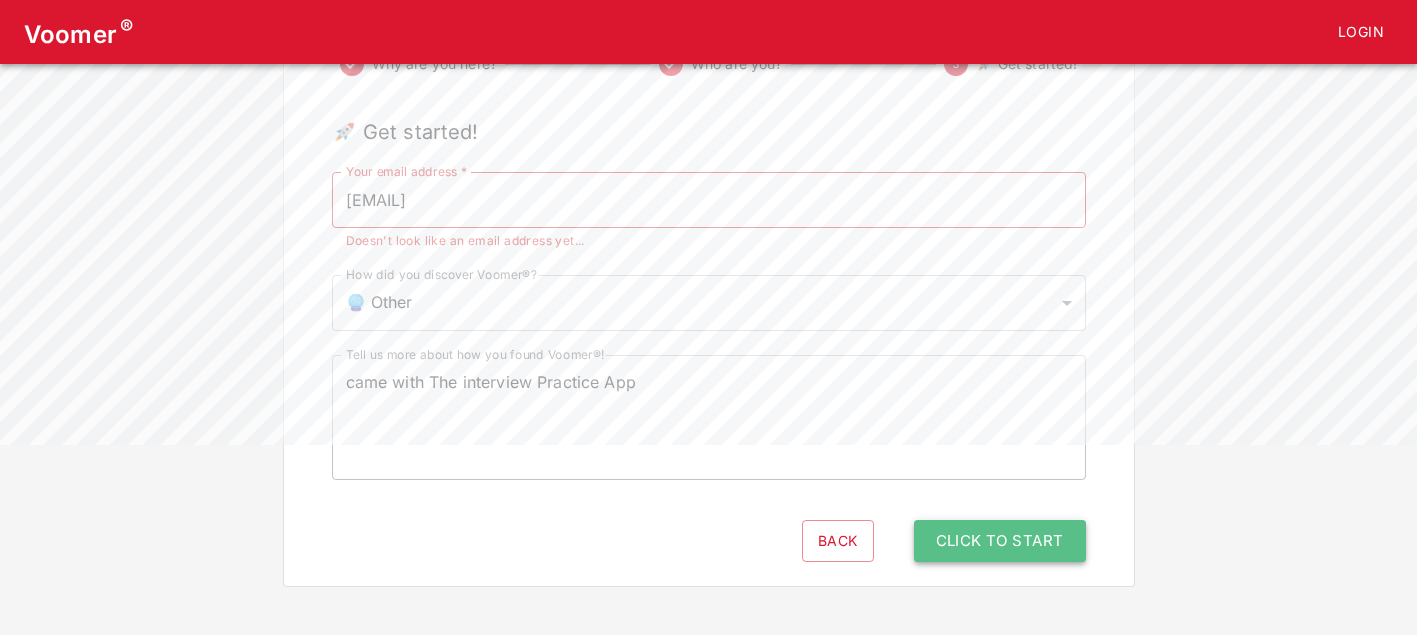 click on "Click to Start" at bounding box center (1000, 541) 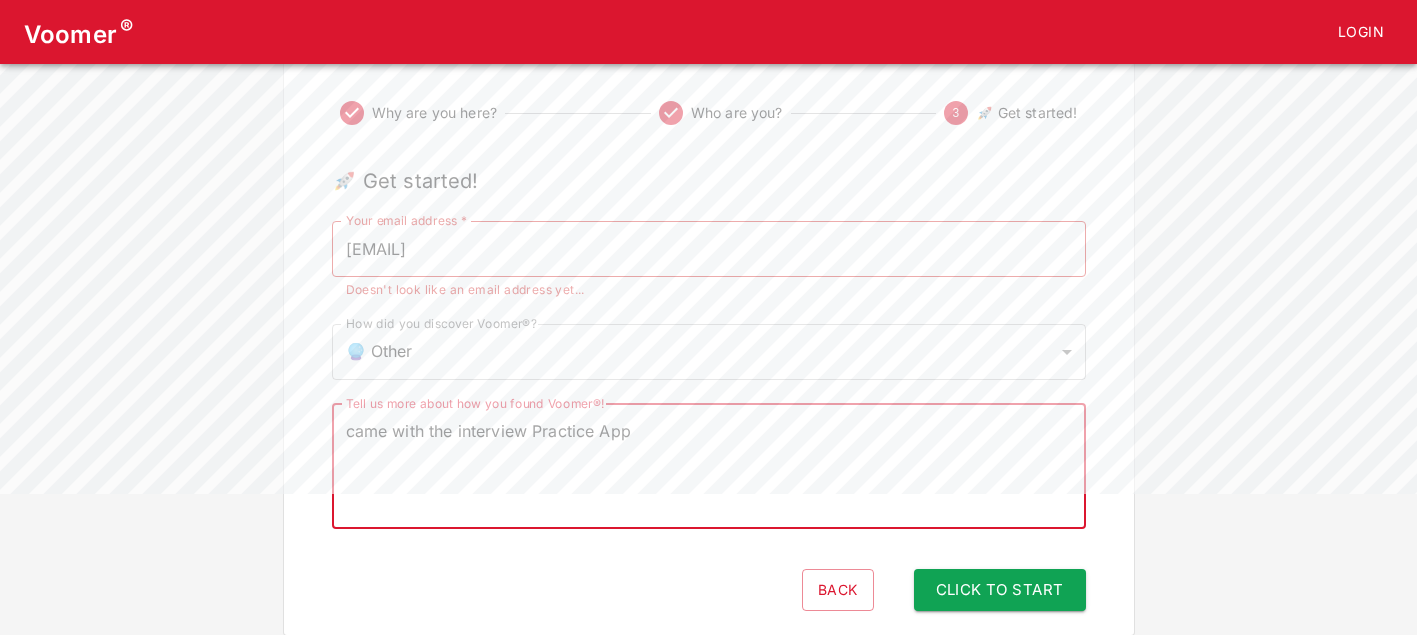 scroll, scrollTop: 157, scrollLeft: 0, axis: vertical 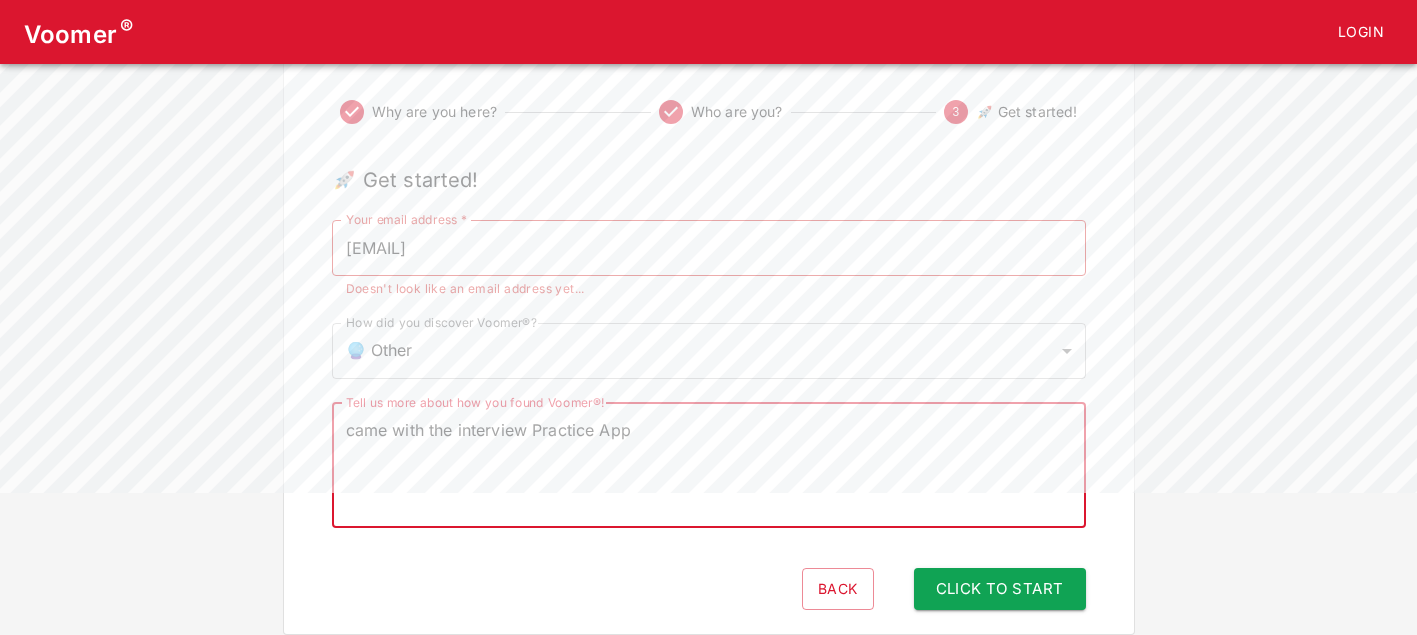 click on "came with the interview Practice App" at bounding box center [709, 465] 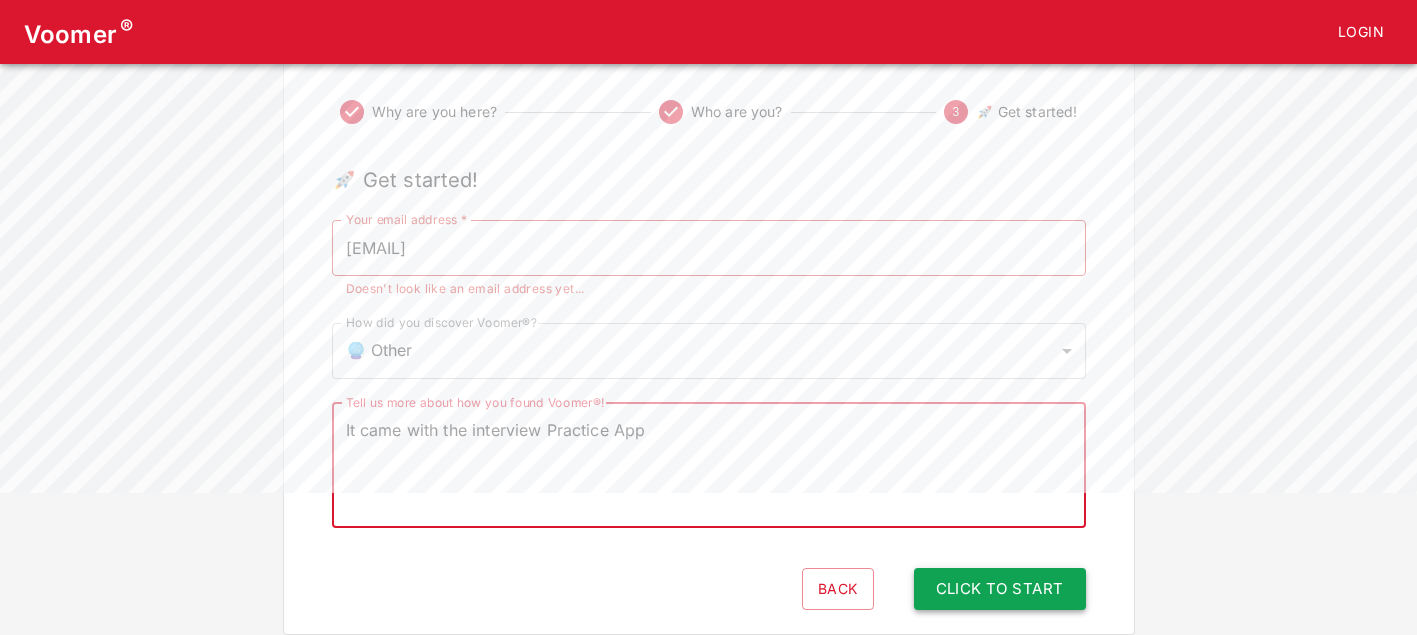 type on "It came with the interview Practice App" 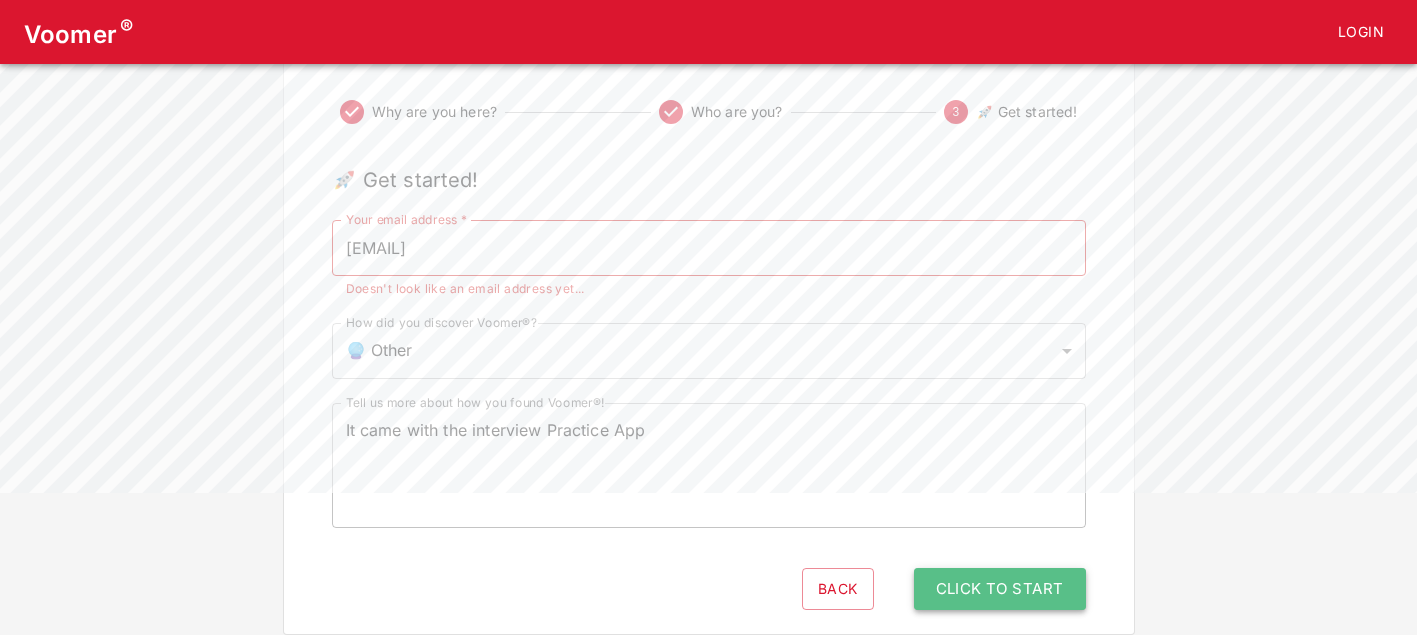 click on "Click to Start" at bounding box center [1000, 589] 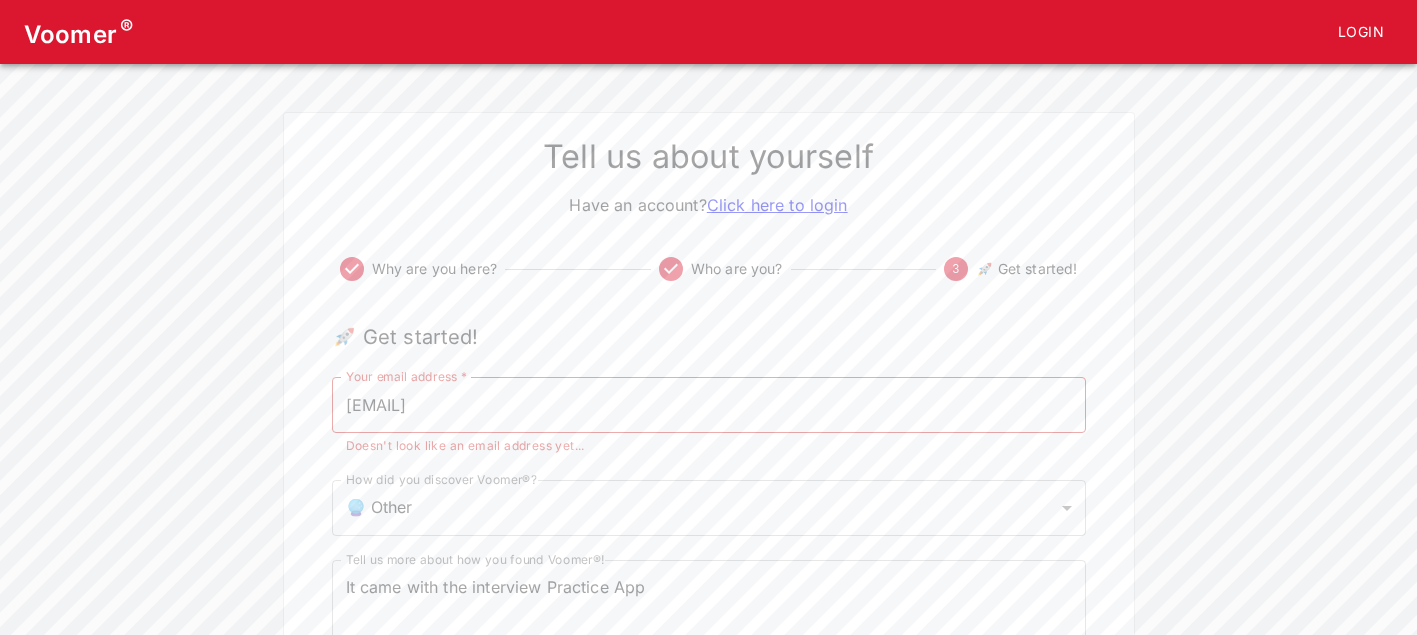 scroll, scrollTop: 205, scrollLeft: 0, axis: vertical 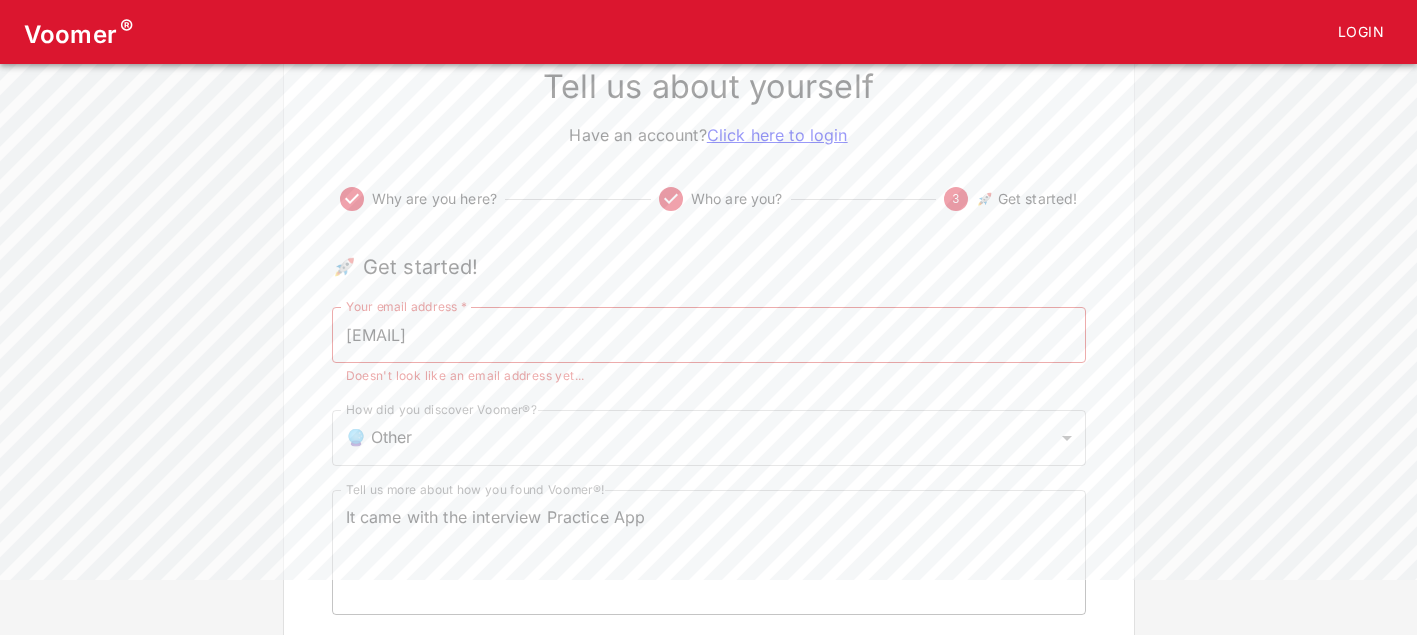 click on "Login" at bounding box center (1361, 32) 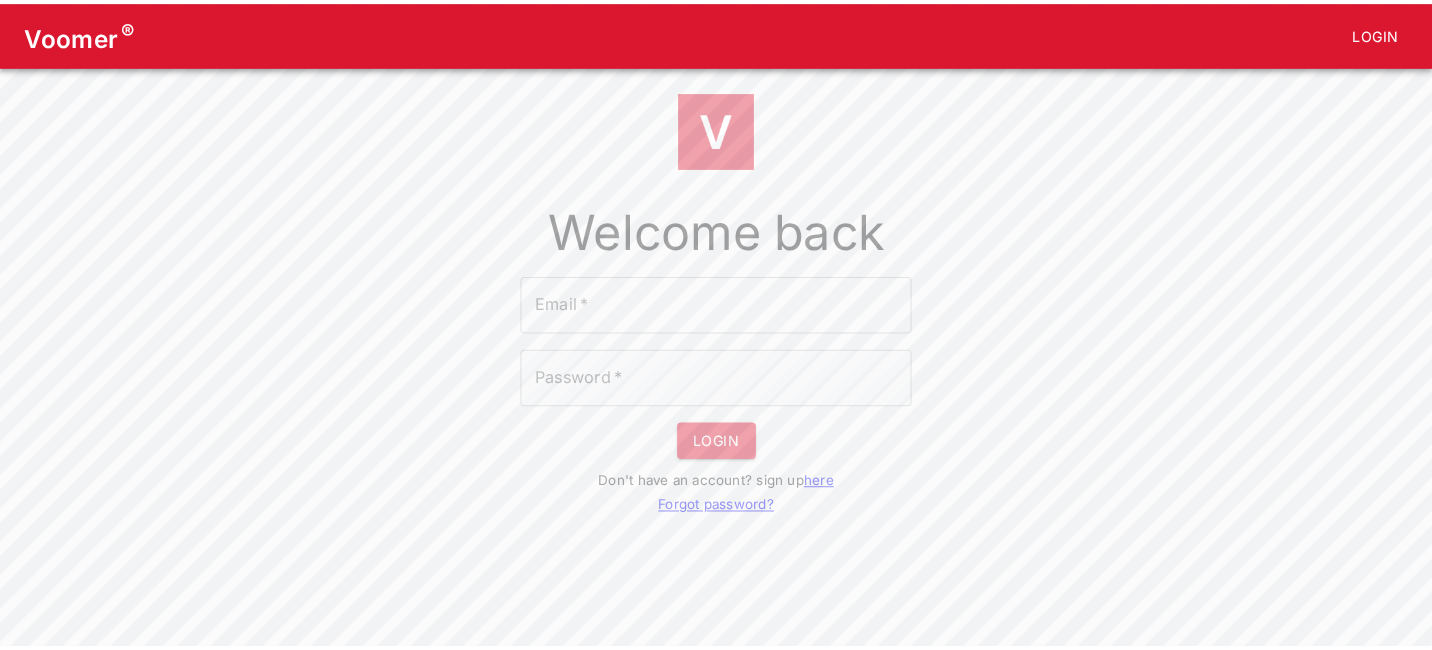 scroll, scrollTop: 0, scrollLeft: 0, axis: both 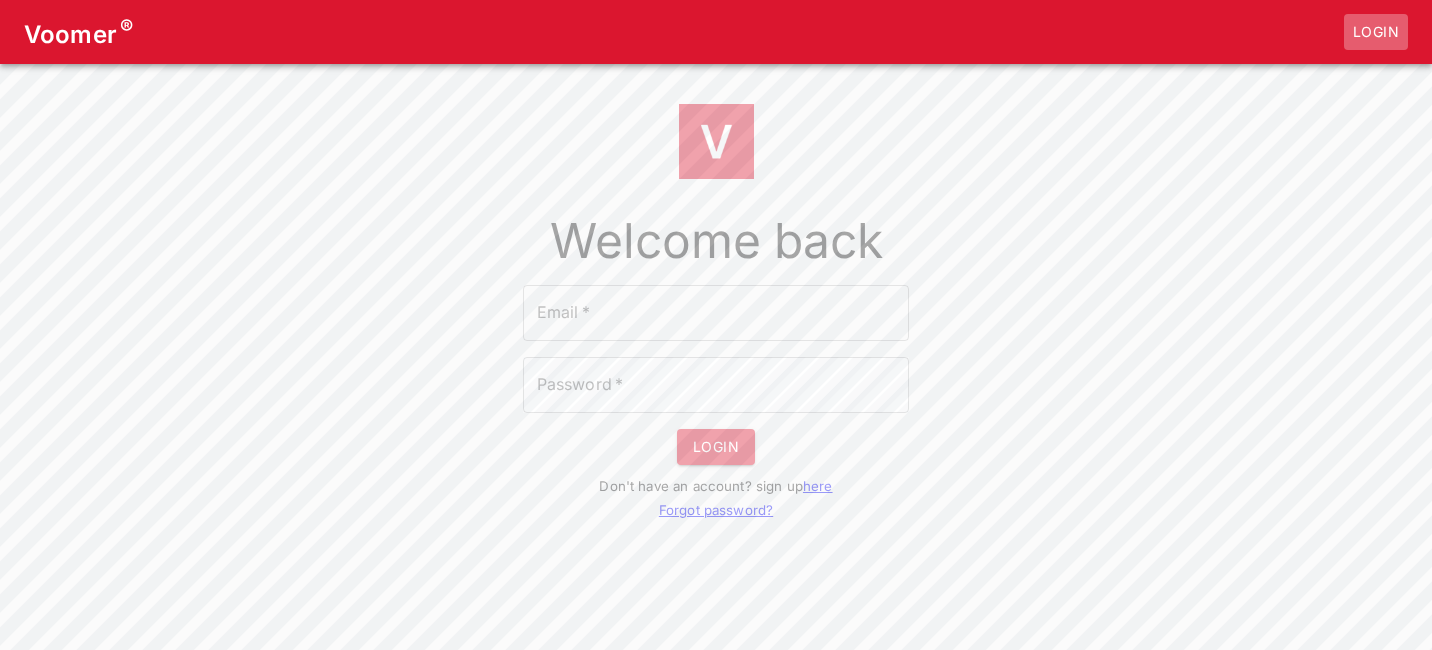 click on "Login" at bounding box center [1376, 32] 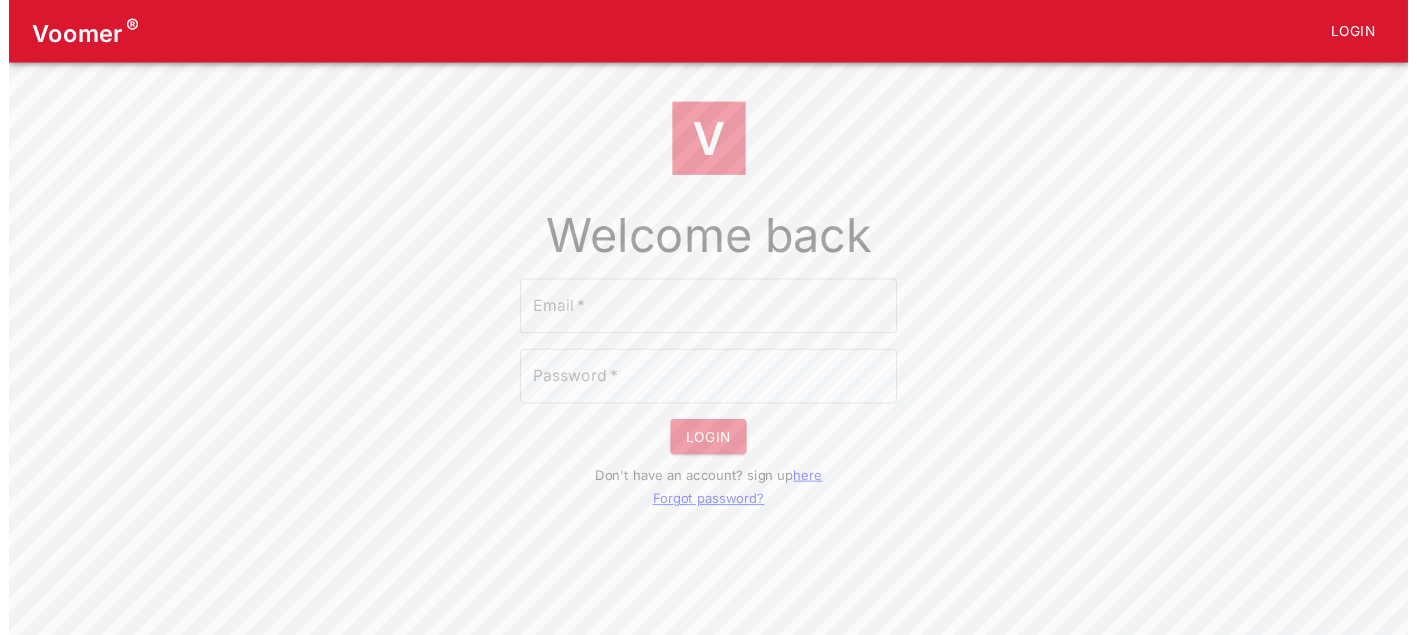 scroll, scrollTop: 70, scrollLeft: 0, axis: vertical 